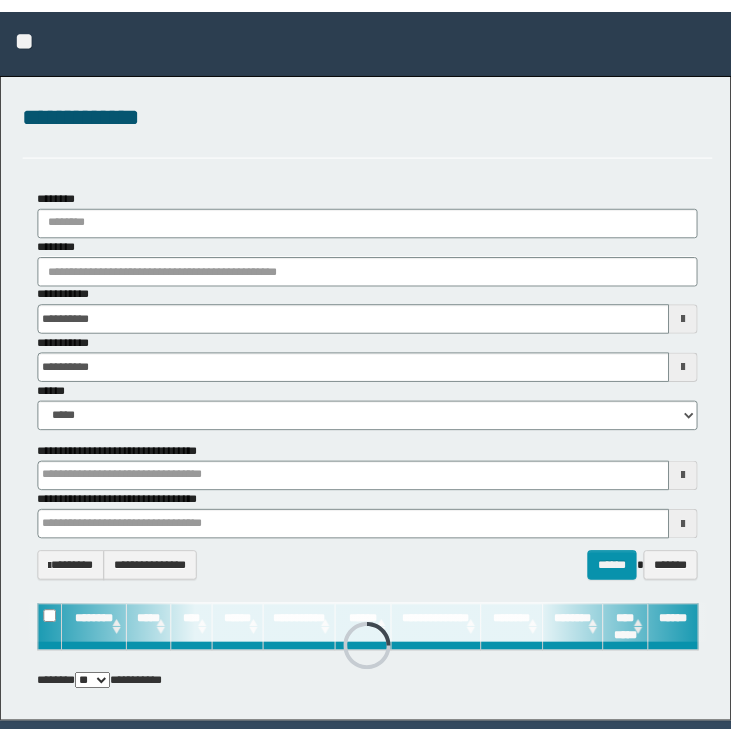 scroll, scrollTop: 0, scrollLeft: 0, axis: both 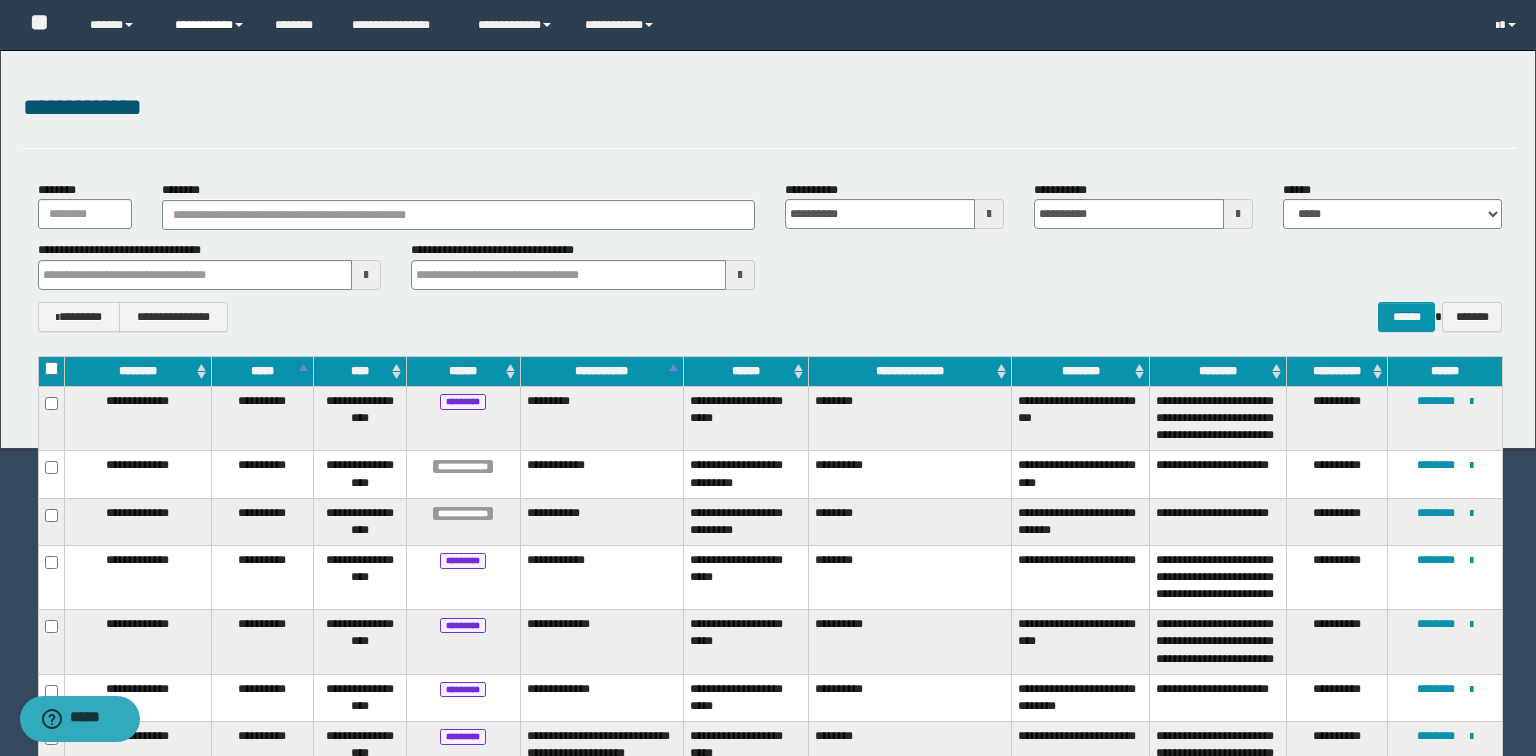 click on "**********" at bounding box center (210, 25) 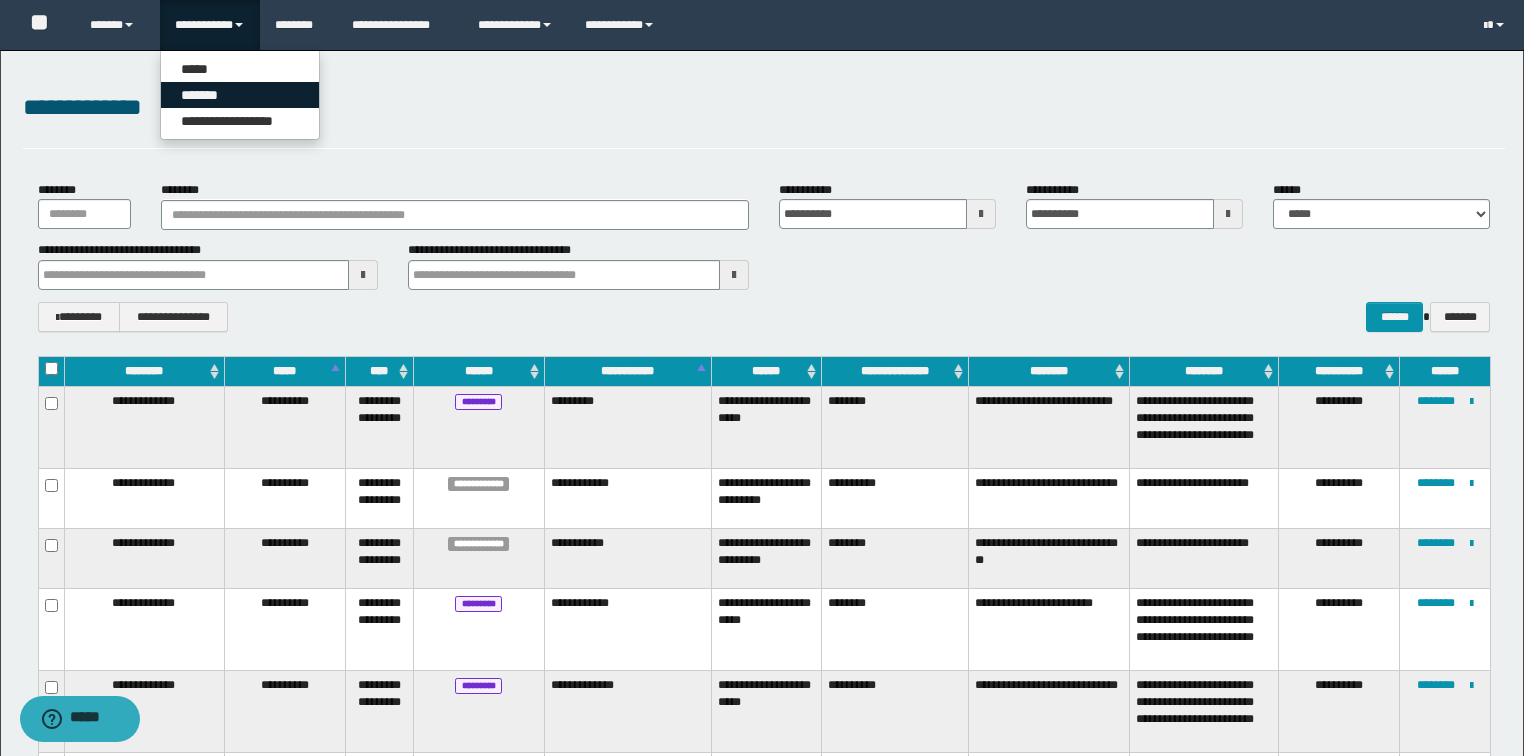 click on "*******" at bounding box center (240, 95) 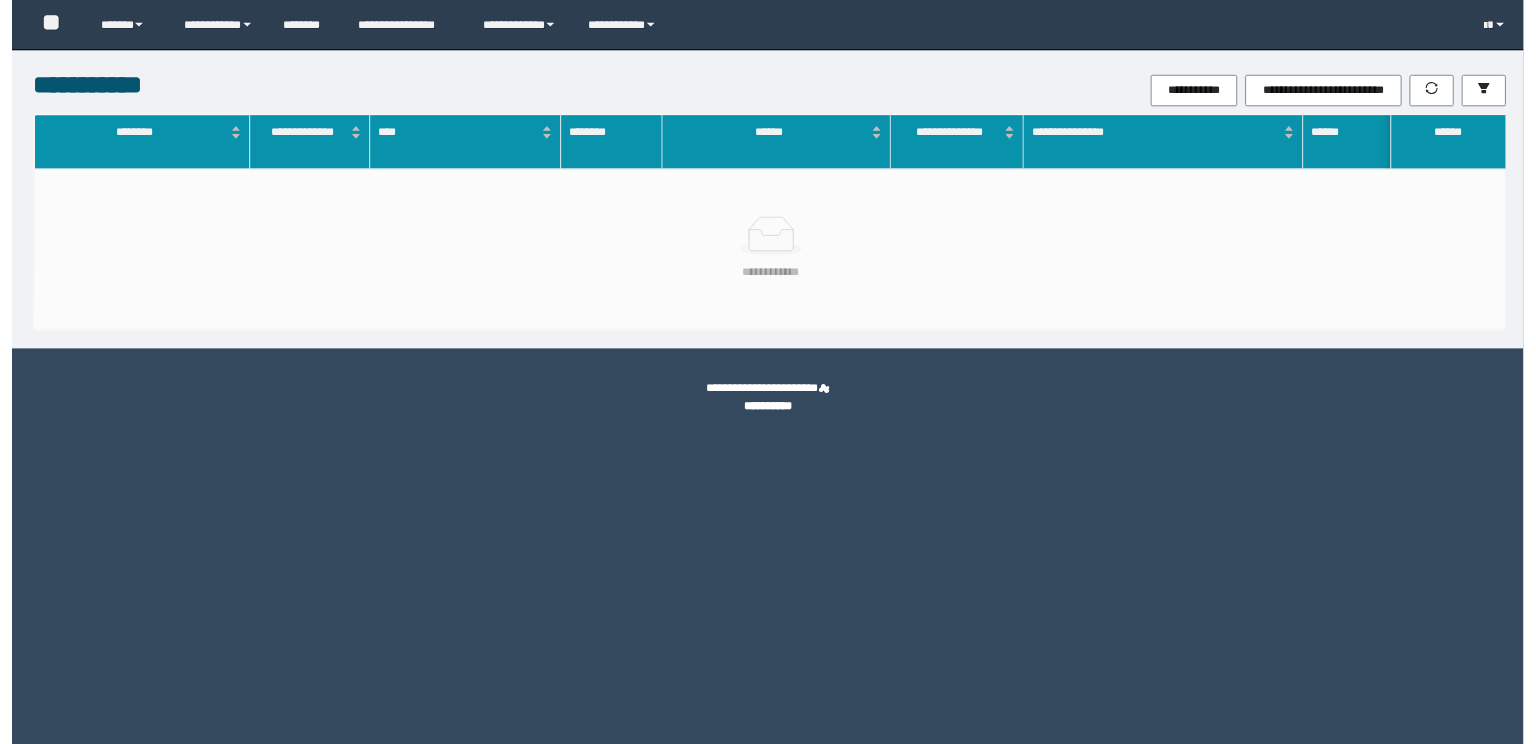 scroll, scrollTop: 0, scrollLeft: 0, axis: both 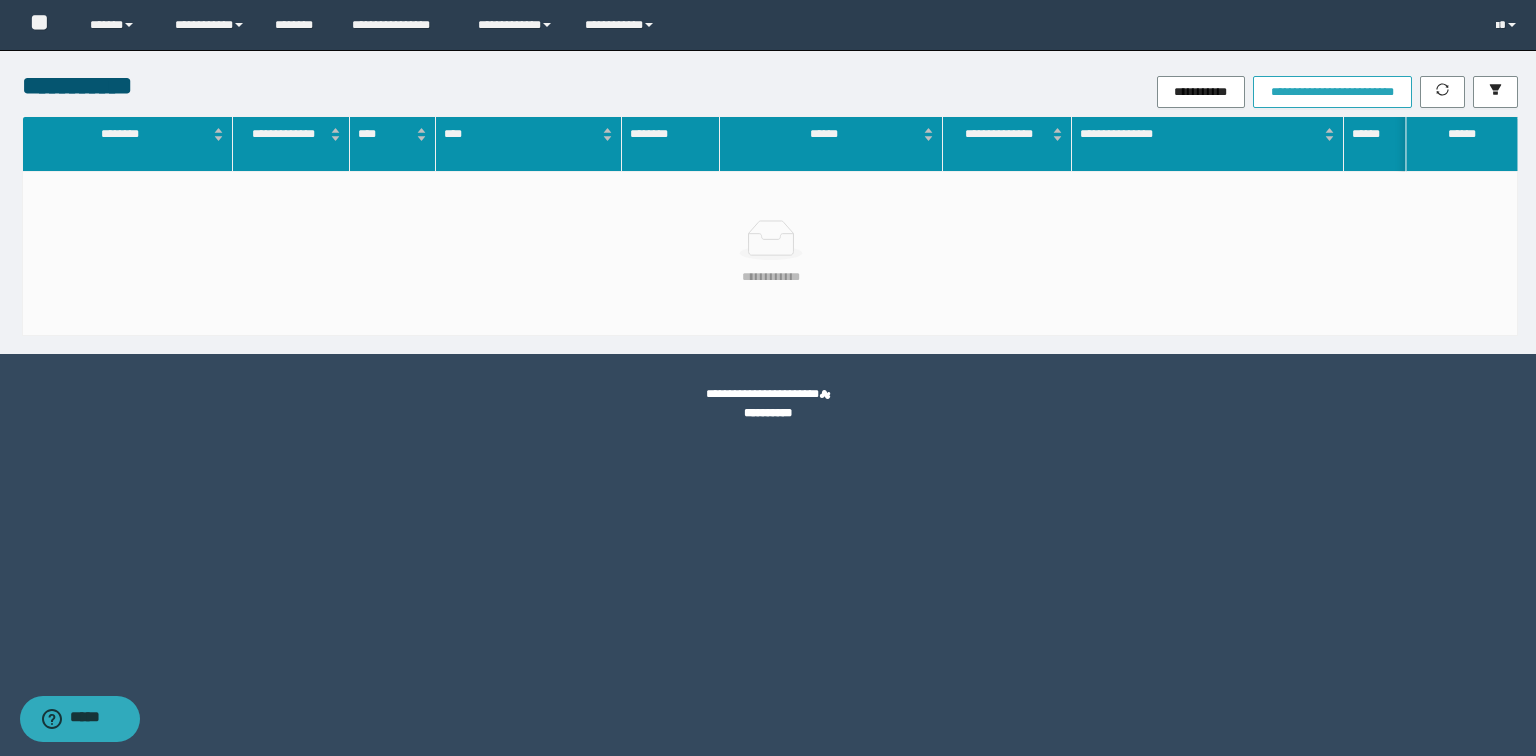 click on "**********" at bounding box center (1332, 92) 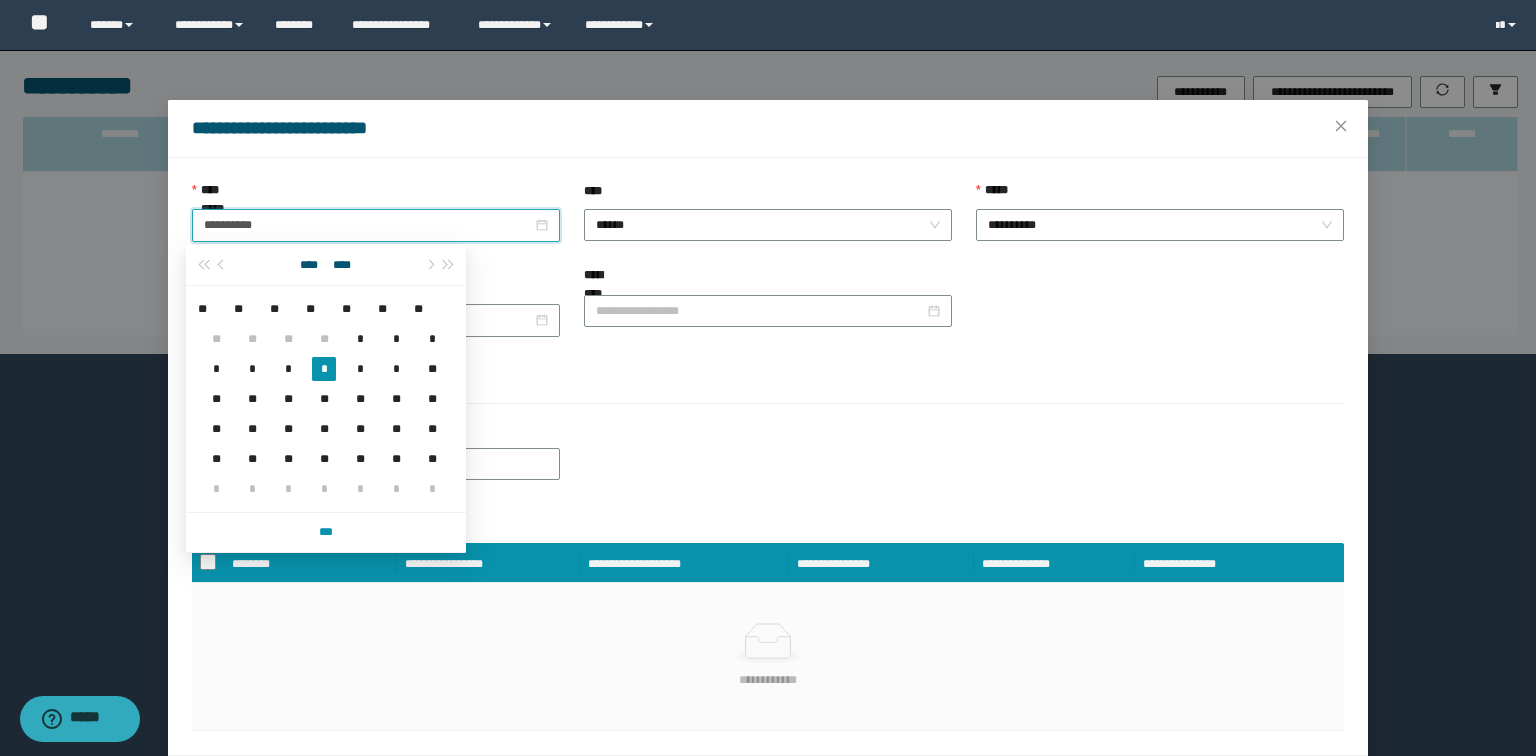 drag, startPoint x: 274, startPoint y: 220, endPoint x: 0, endPoint y: 235, distance: 274.41028 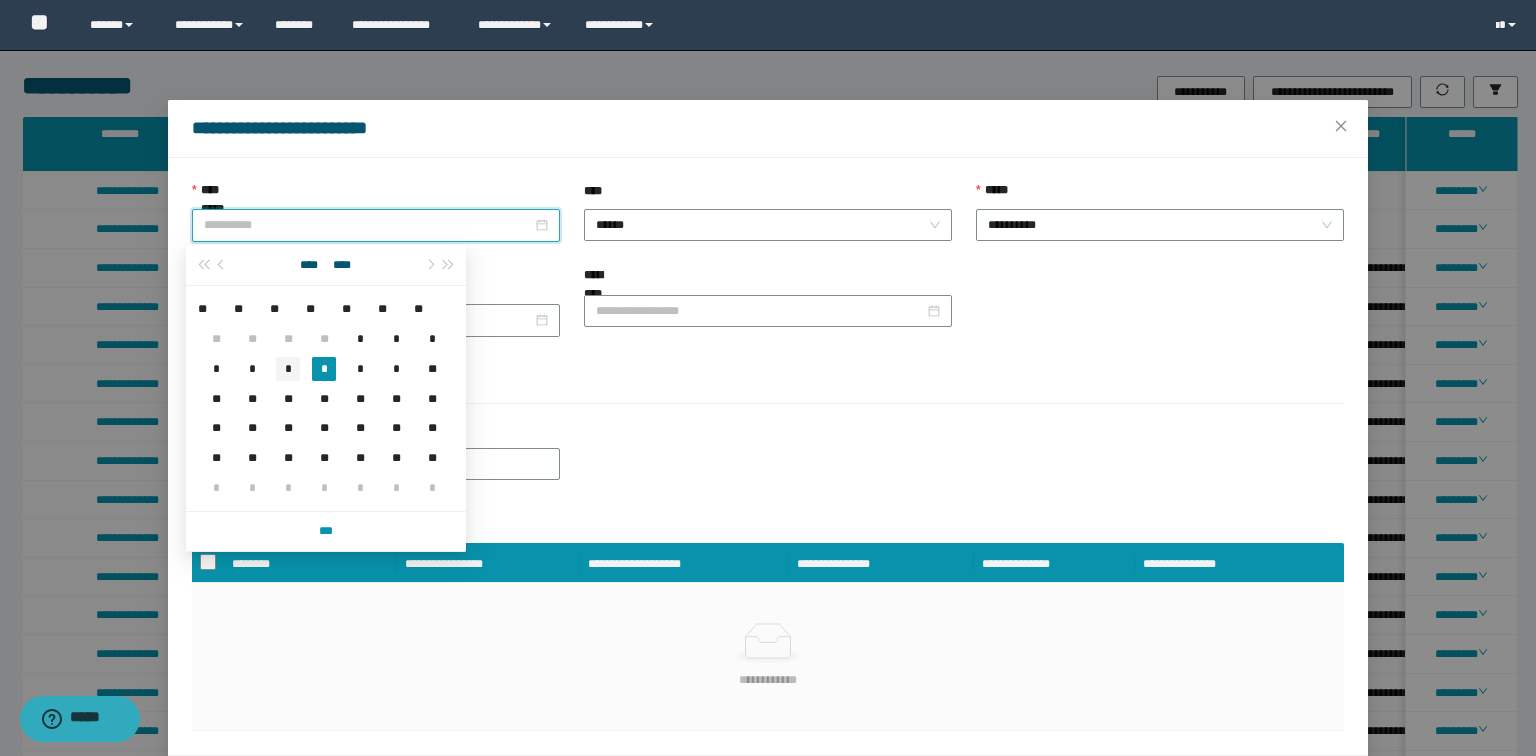 type on "**********" 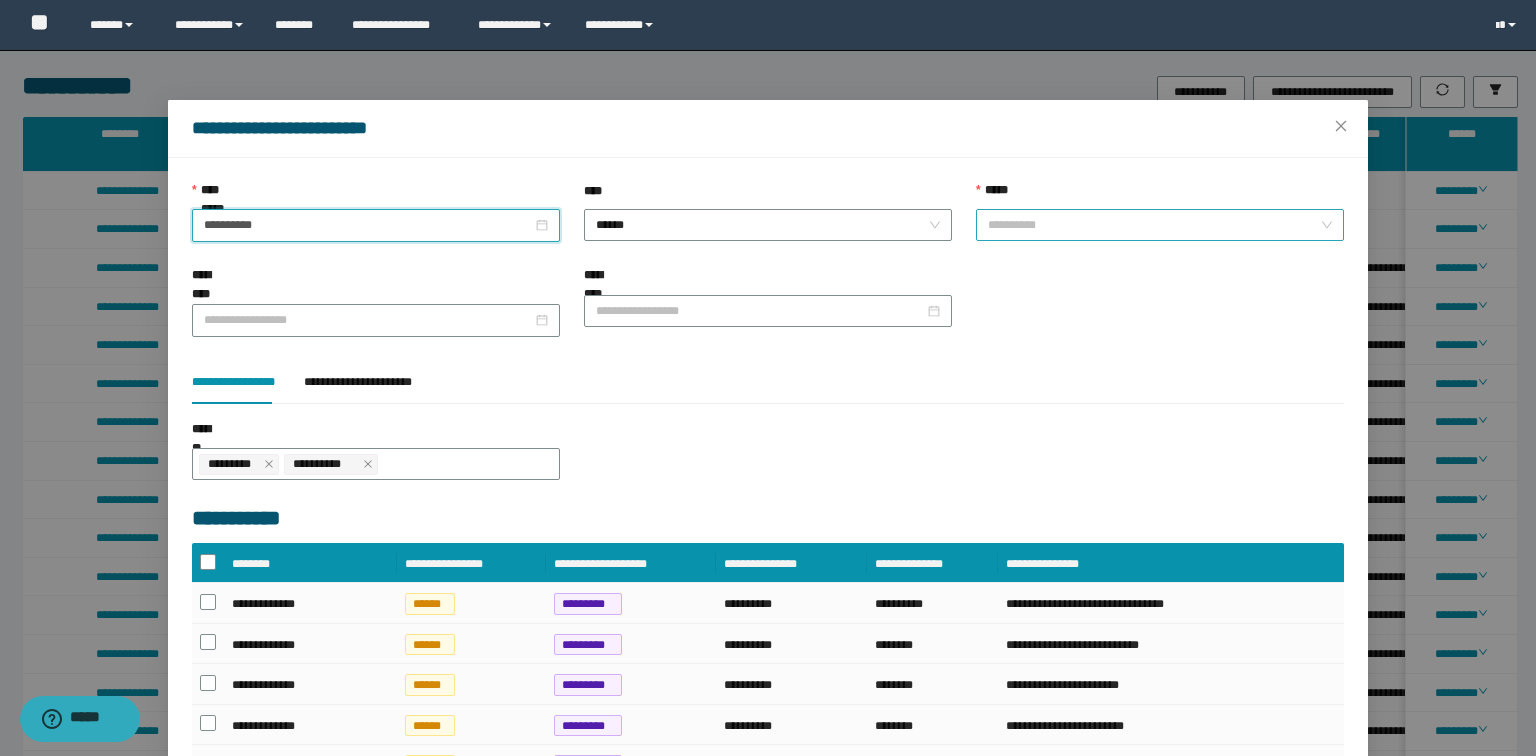 click on "**********" at bounding box center [1160, 225] 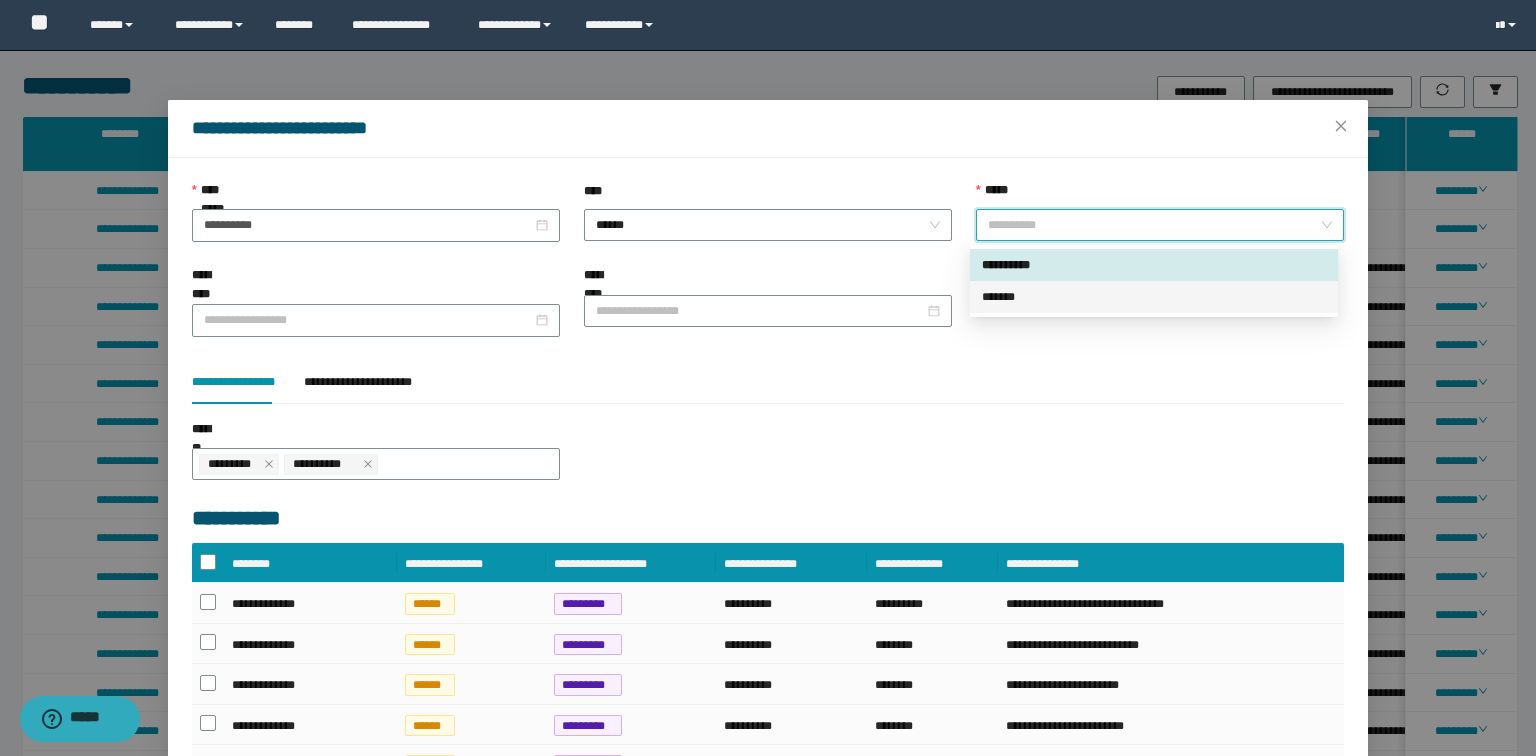click on "*******" at bounding box center [1154, 297] 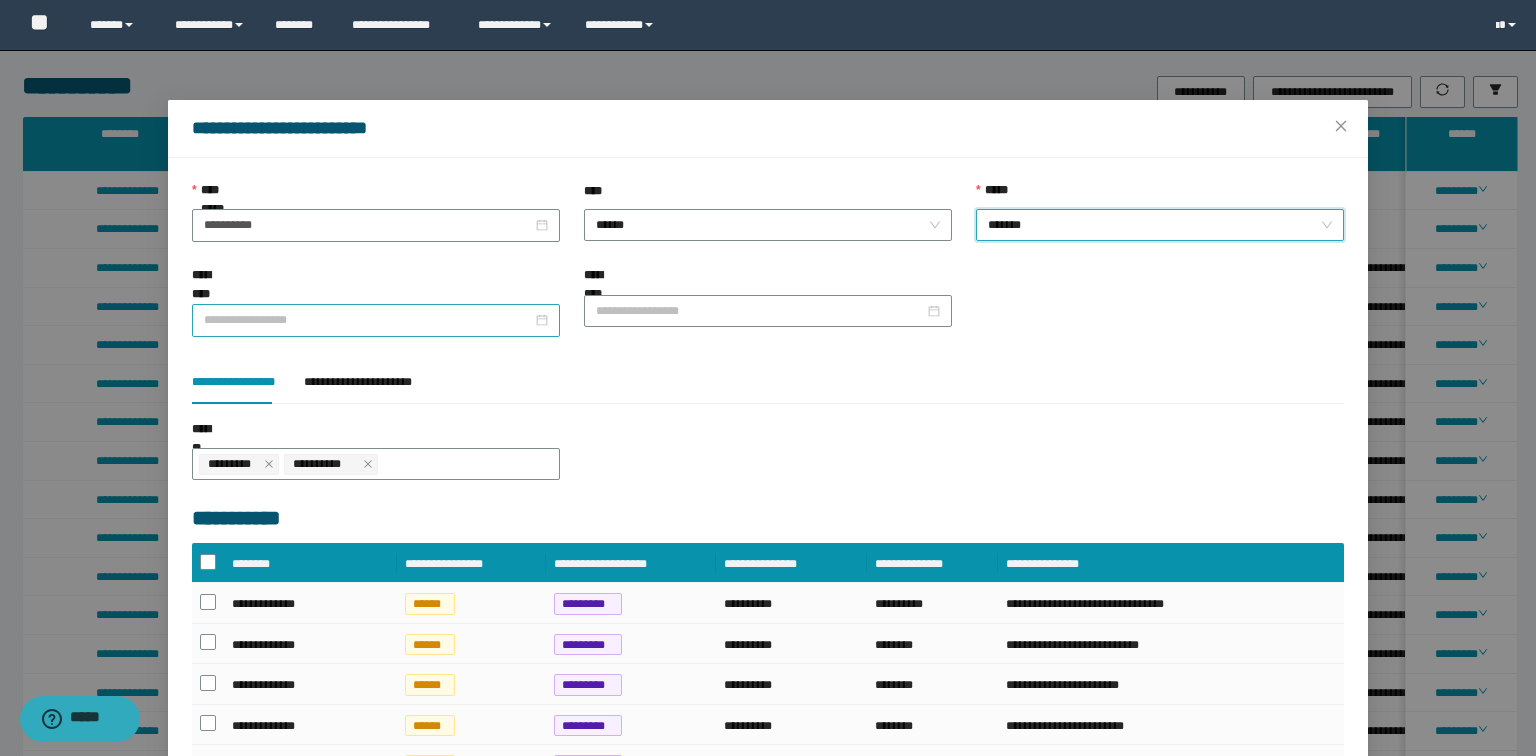 click on "**********" at bounding box center (368, 320) 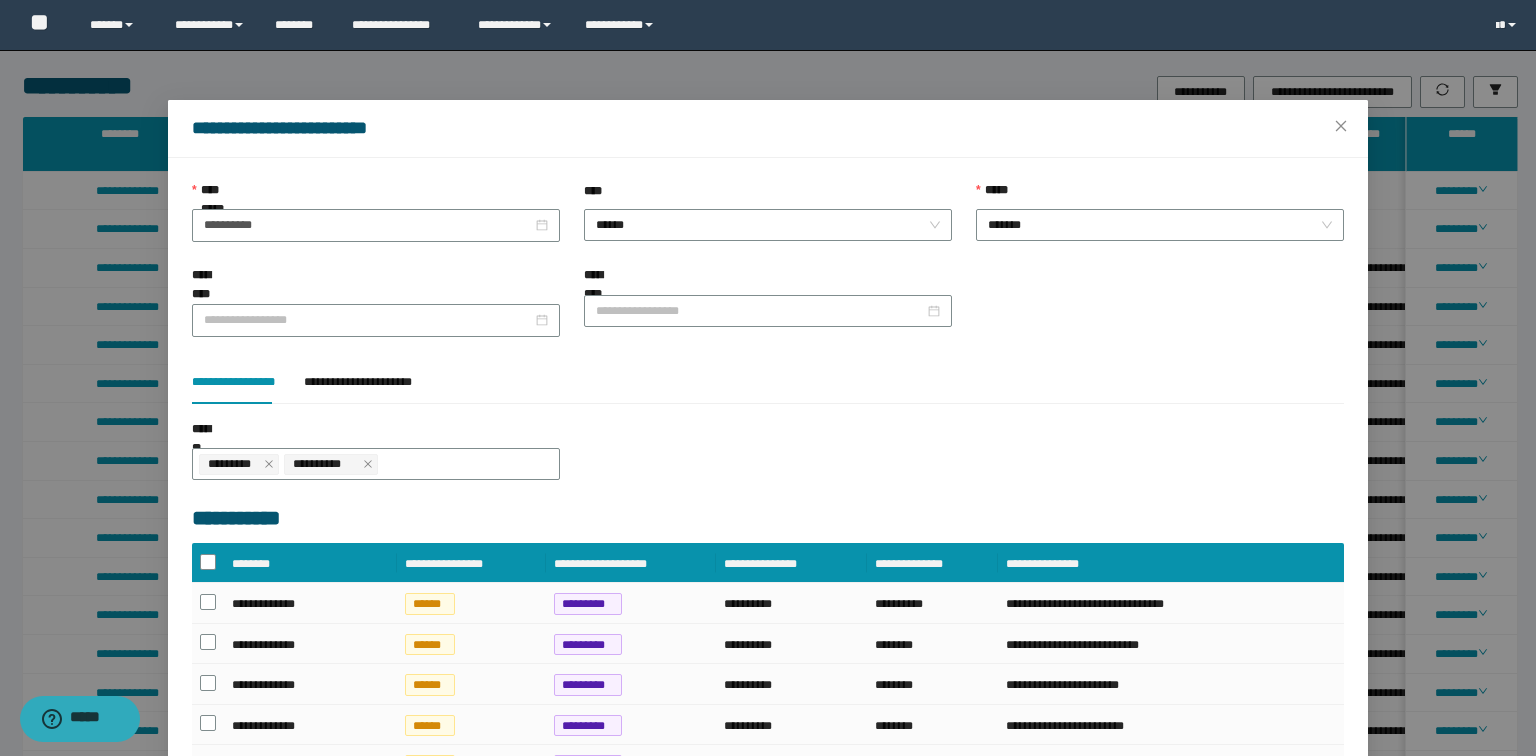 click on "[FIRST] [LAST]" at bounding box center (768, 382) 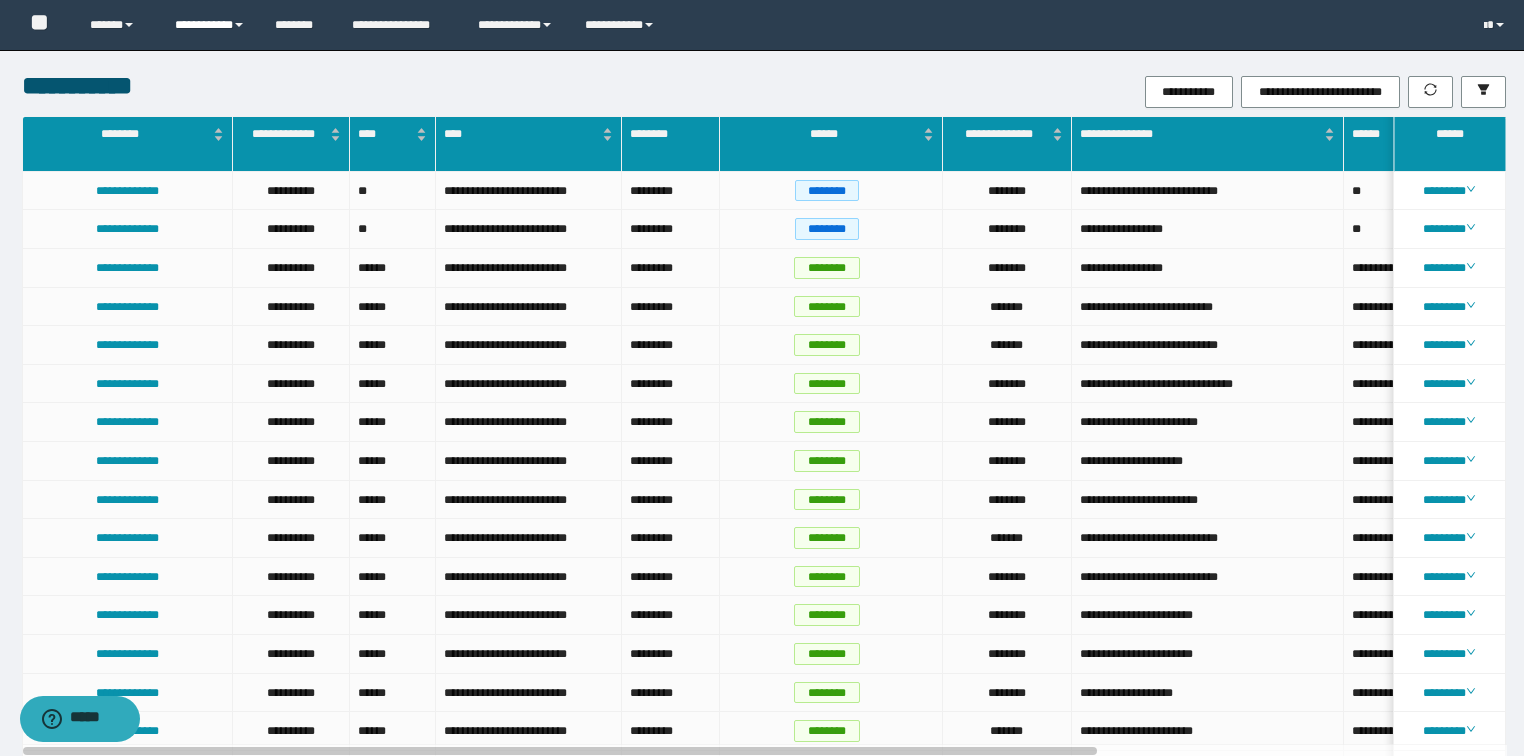 click on "**********" at bounding box center (210, 25) 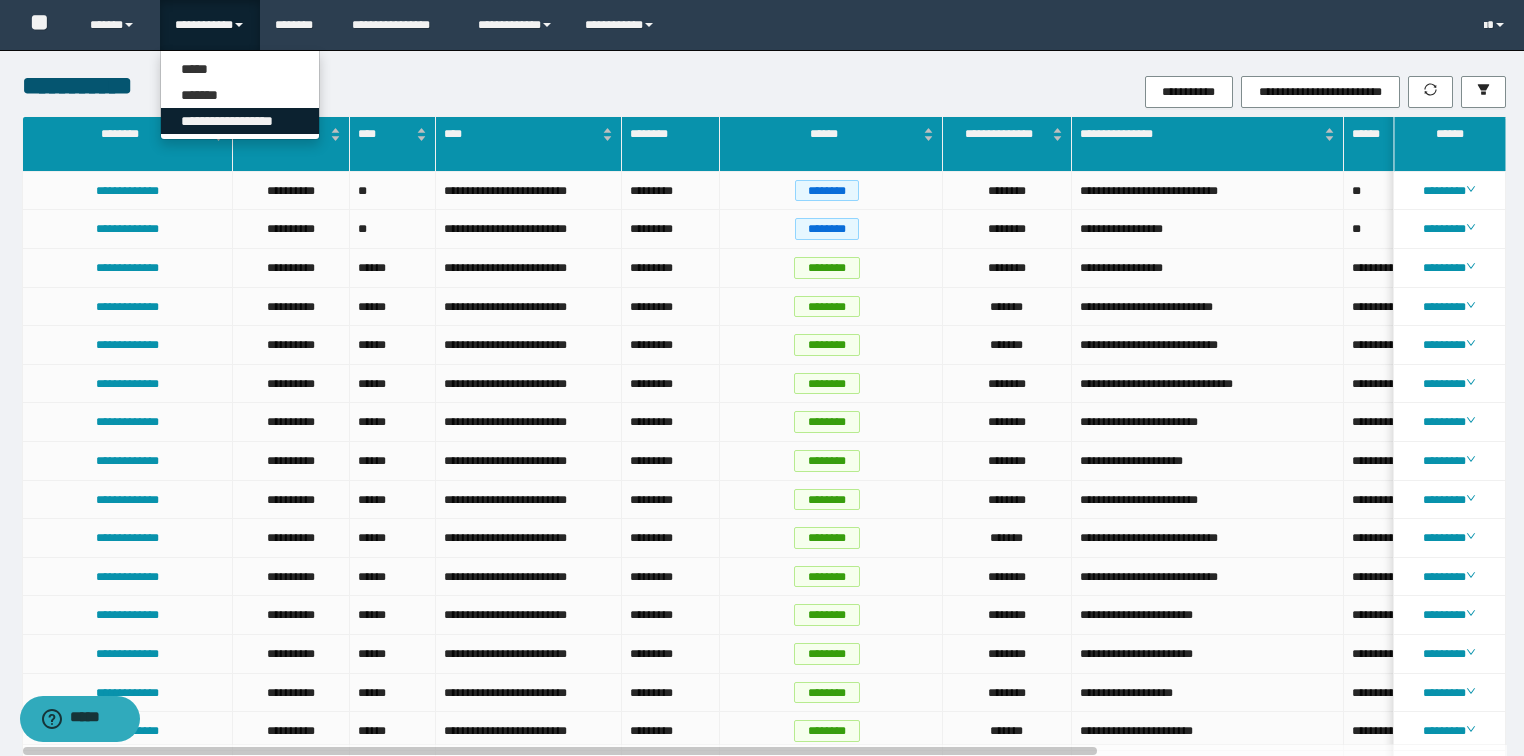 click on "**********" at bounding box center (240, 121) 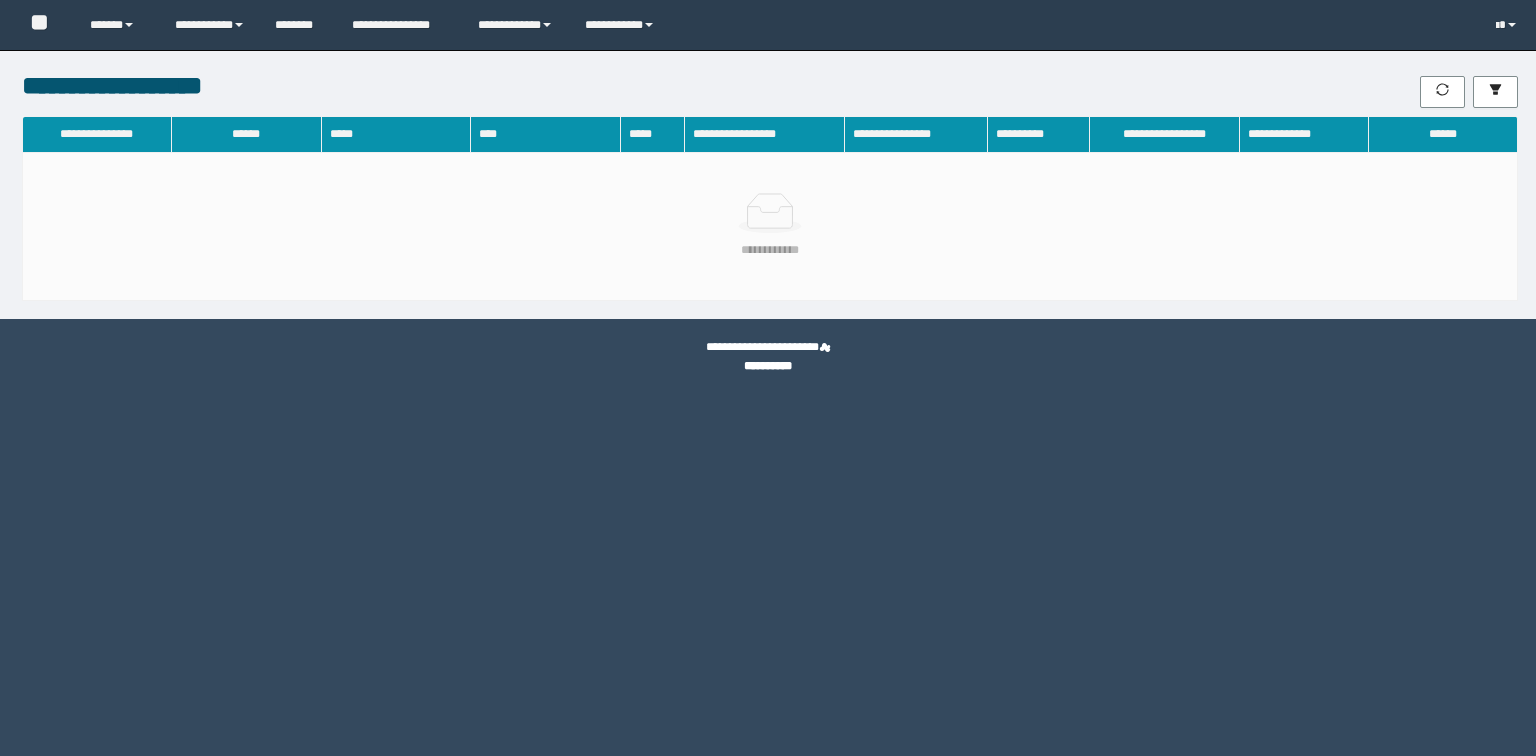 scroll, scrollTop: 0, scrollLeft: 0, axis: both 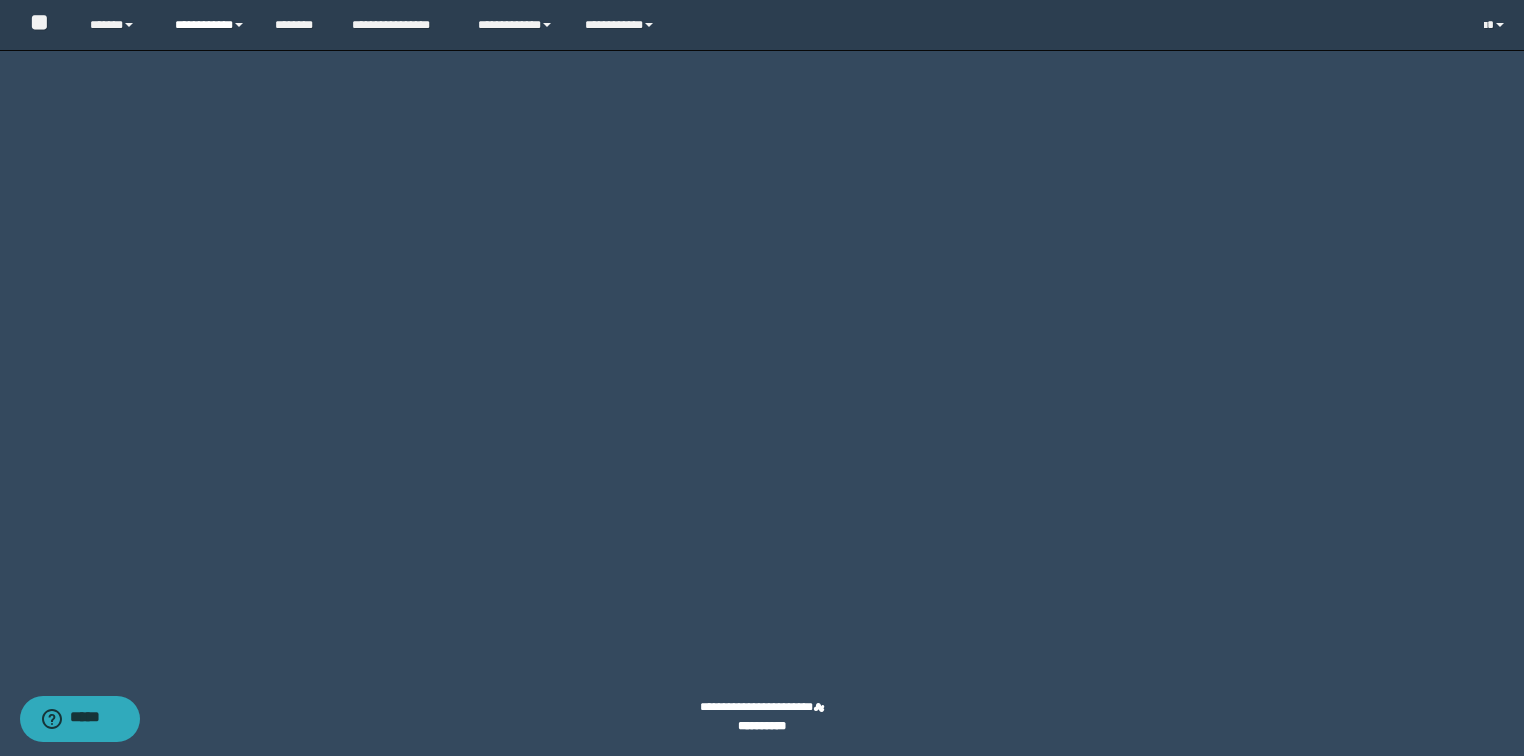 click on "**********" at bounding box center (210, 25) 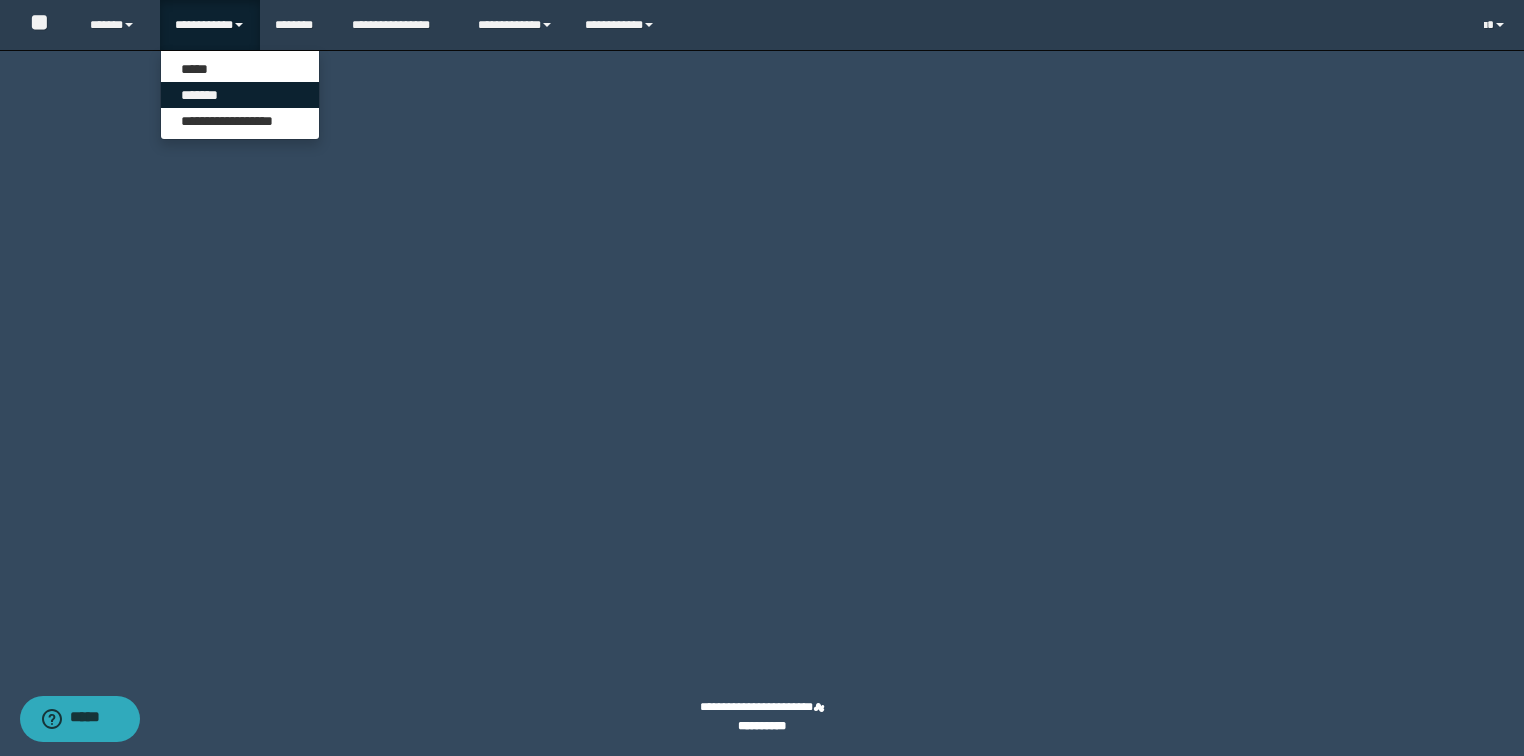 click on "*******" at bounding box center (240, 95) 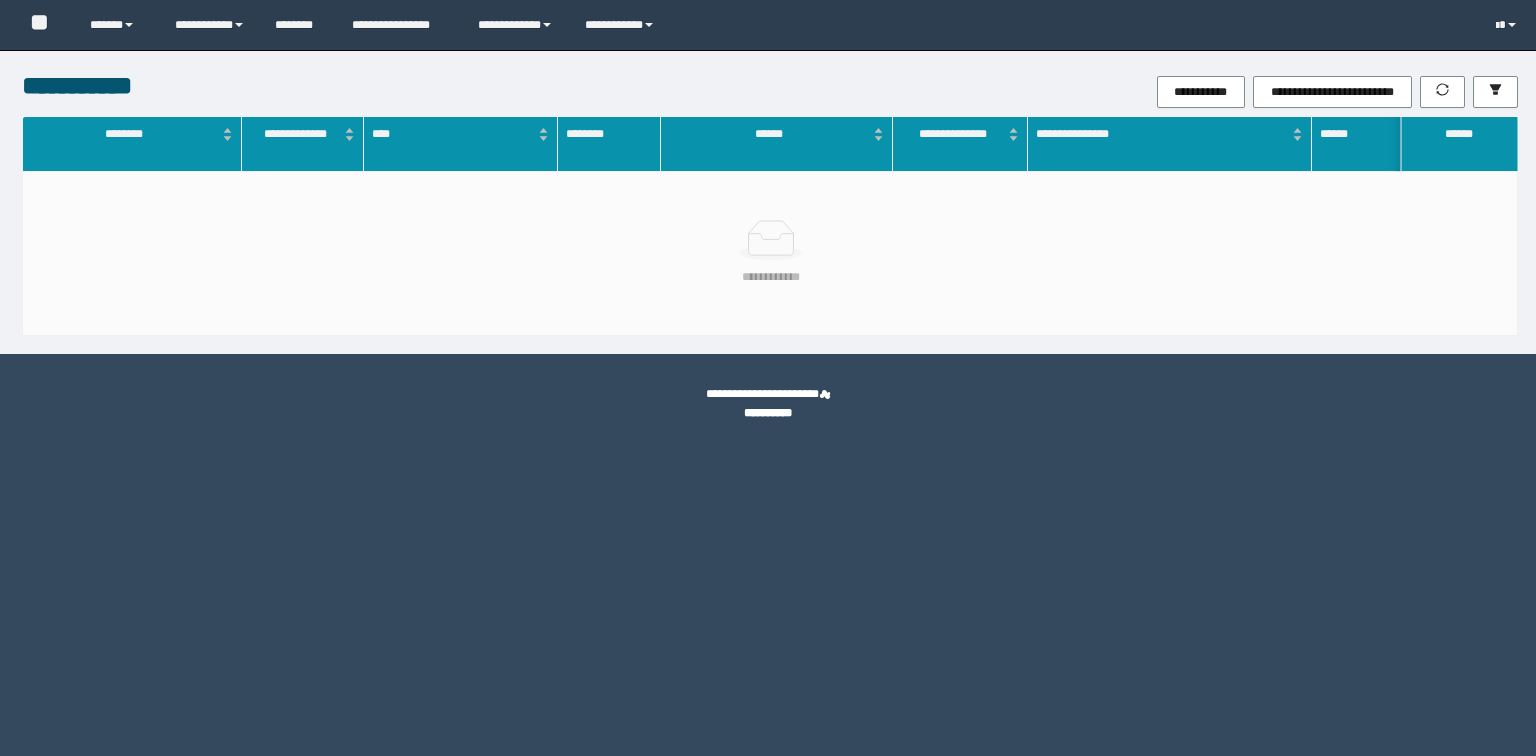 scroll, scrollTop: 0, scrollLeft: 0, axis: both 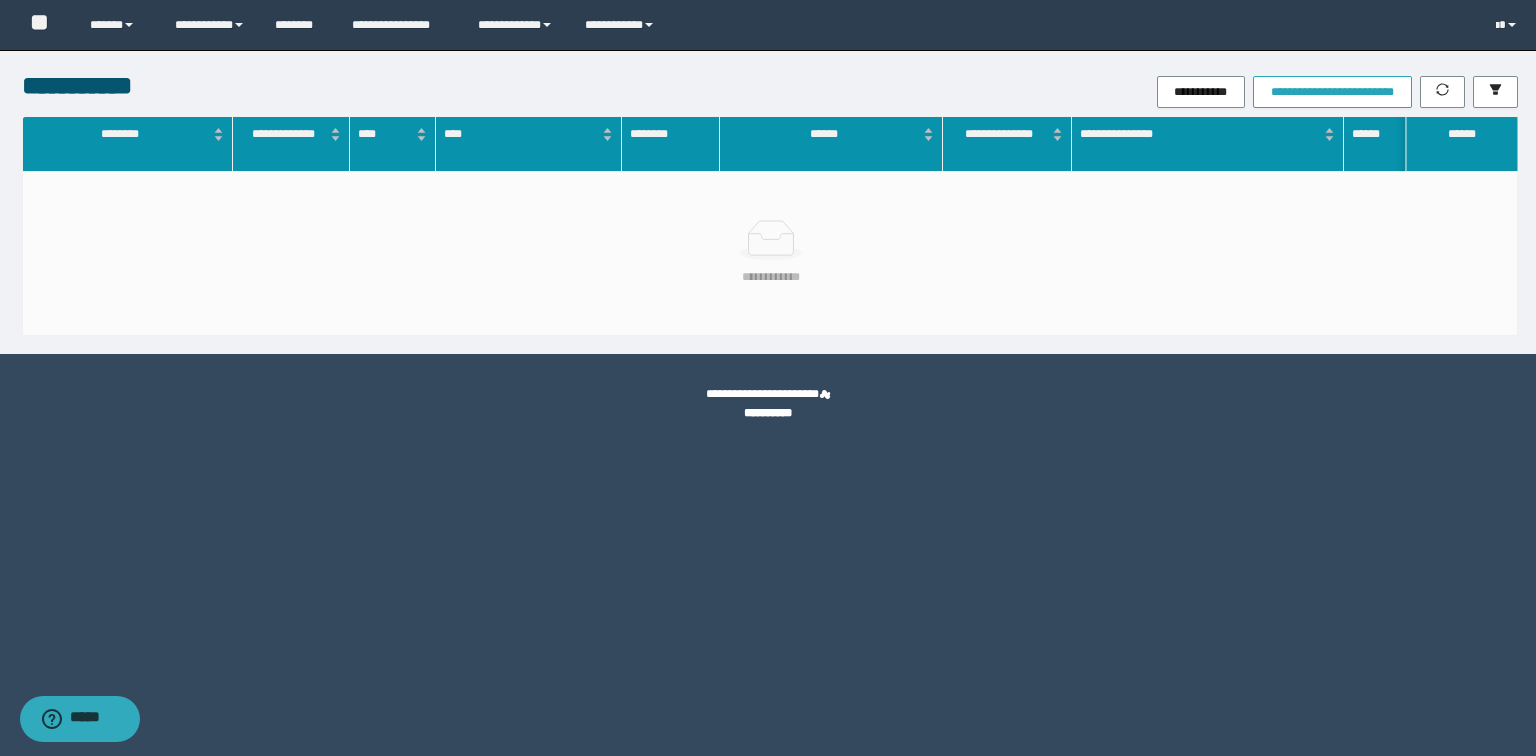 click on "**********" at bounding box center (1332, 92) 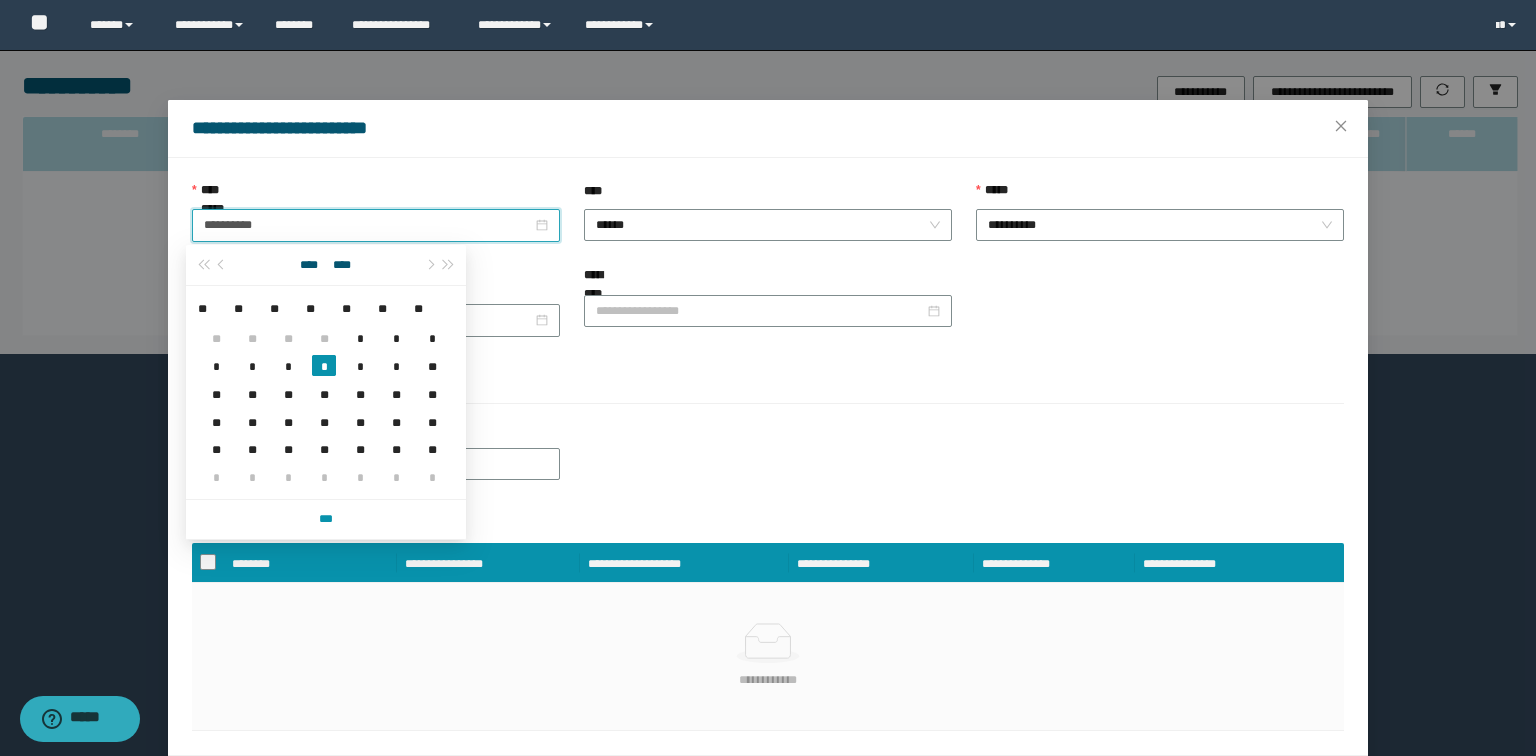 drag, startPoint x: 300, startPoint y: 224, endPoint x: 6, endPoint y: 254, distance: 295.52664 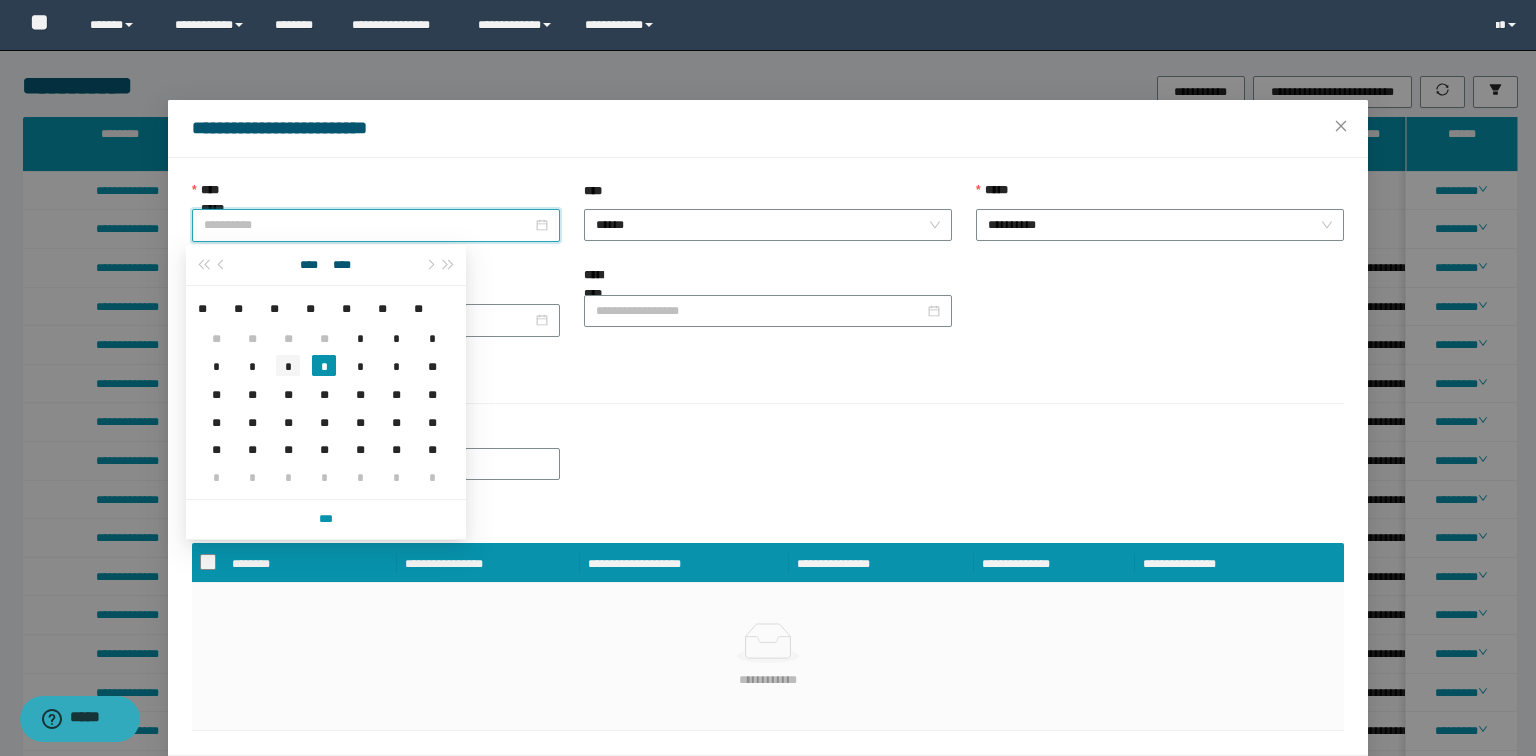 type on "**********" 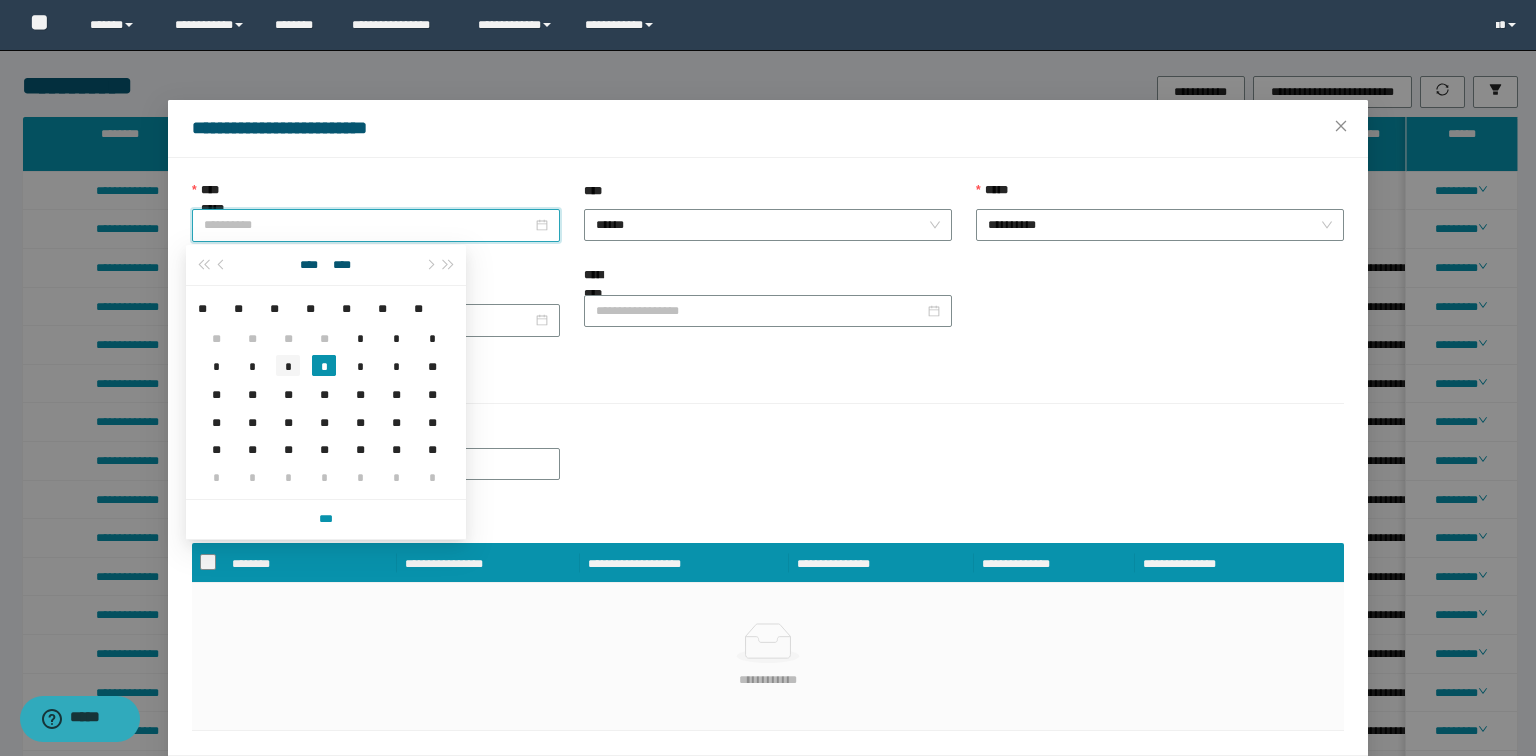 click on "*" at bounding box center [288, 365] 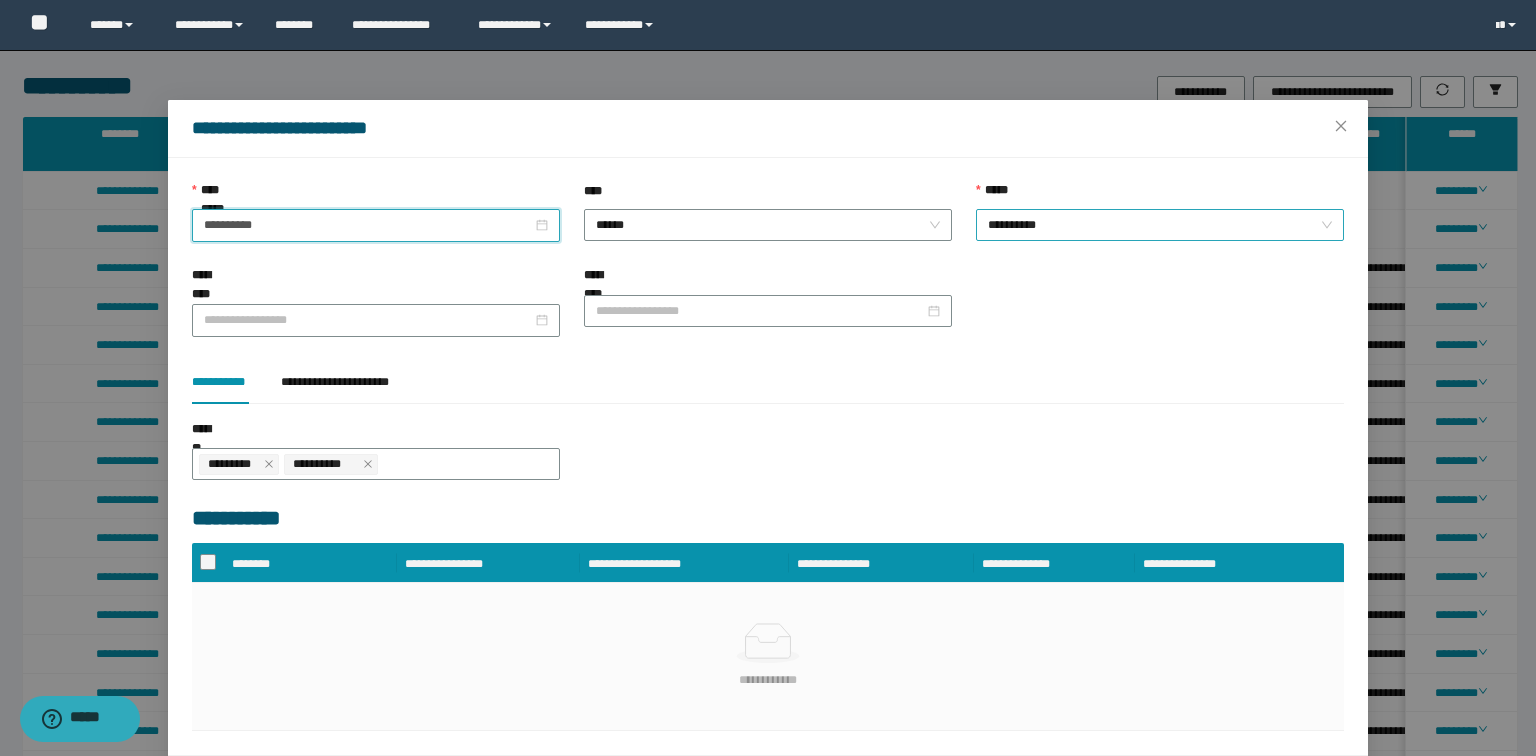 click on "**********" at bounding box center [1160, 225] 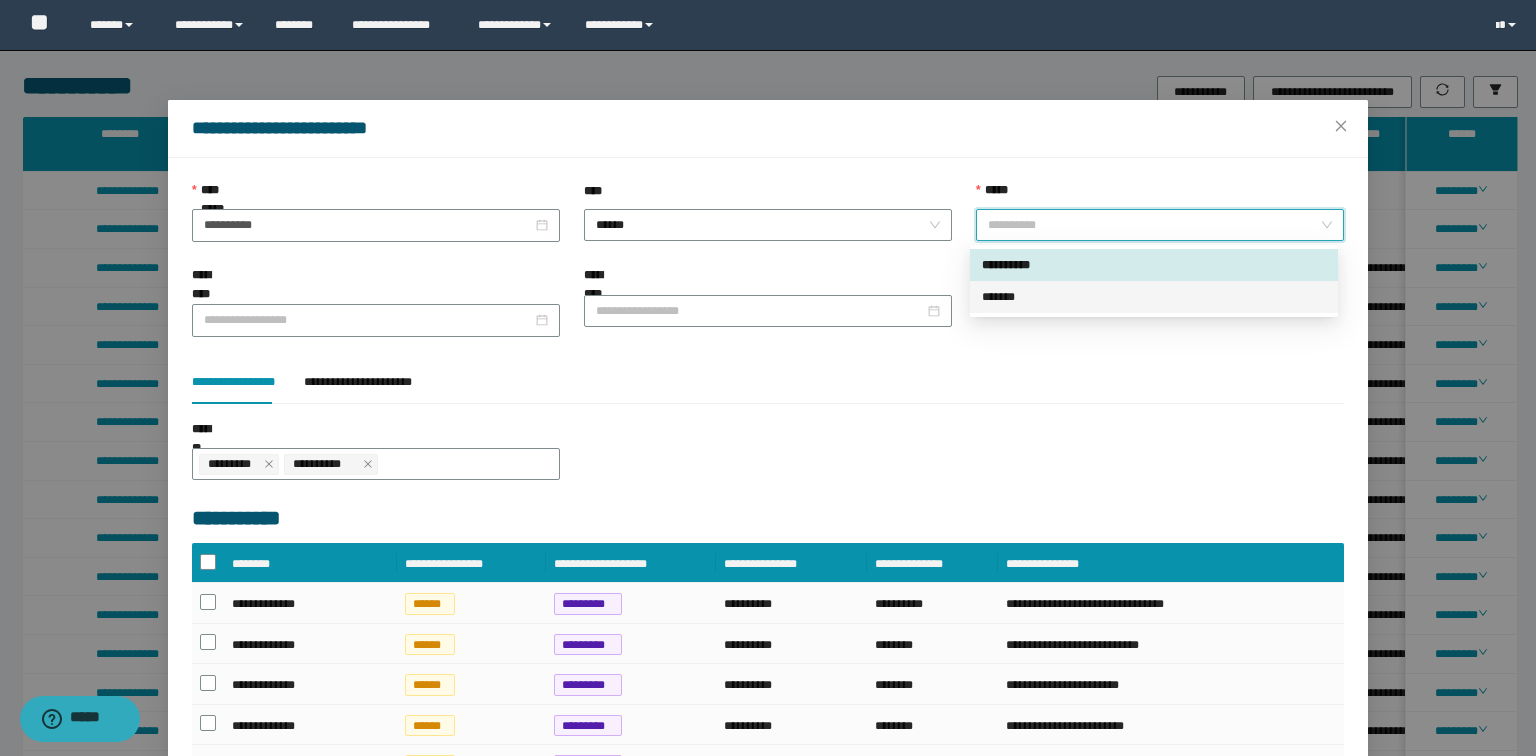 drag, startPoint x: 990, startPoint y: 295, endPoint x: 935, endPoint y: 336, distance: 68.60029 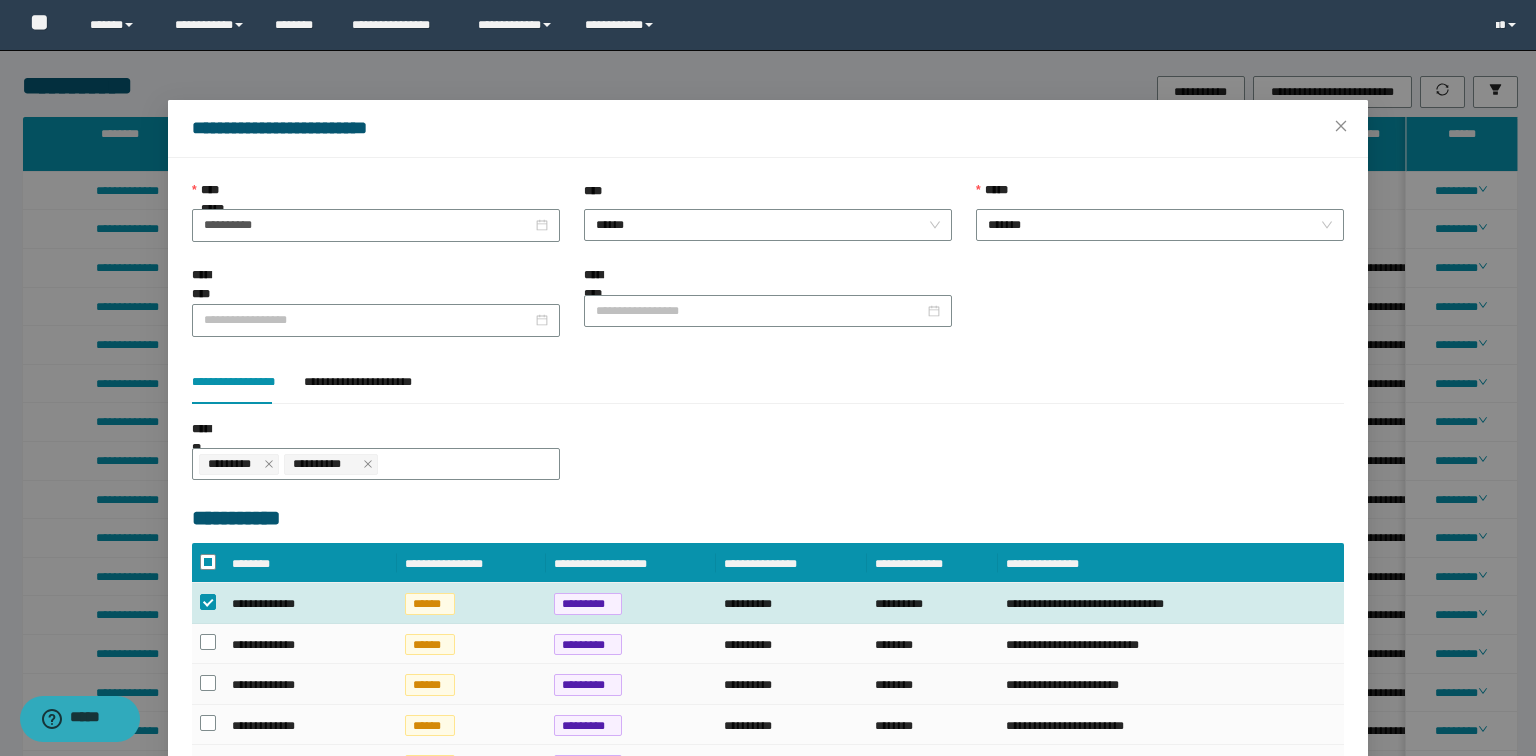 scroll, scrollTop: 360, scrollLeft: 0, axis: vertical 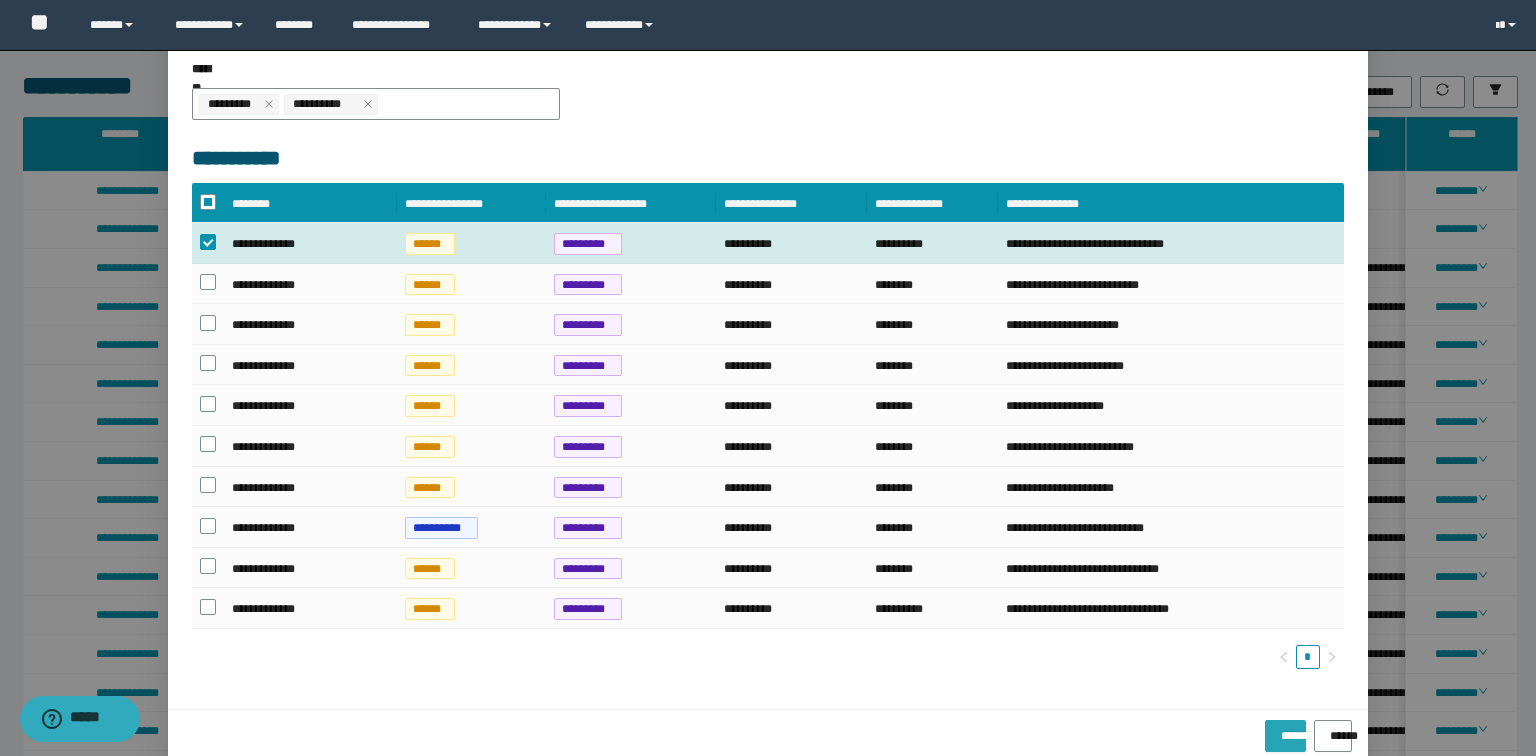 click on "*******" at bounding box center (1285, 729) 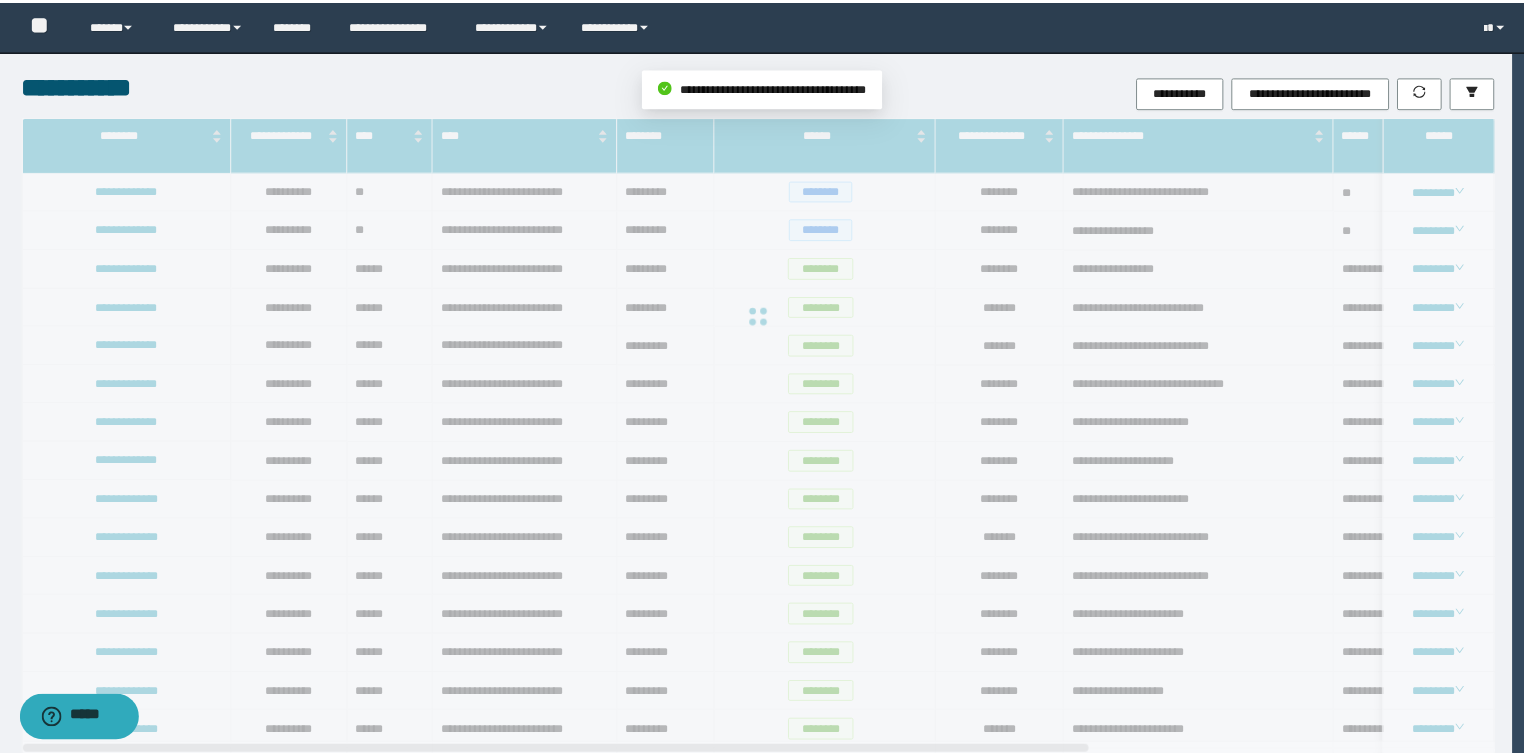 scroll, scrollTop: 260, scrollLeft: 0, axis: vertical 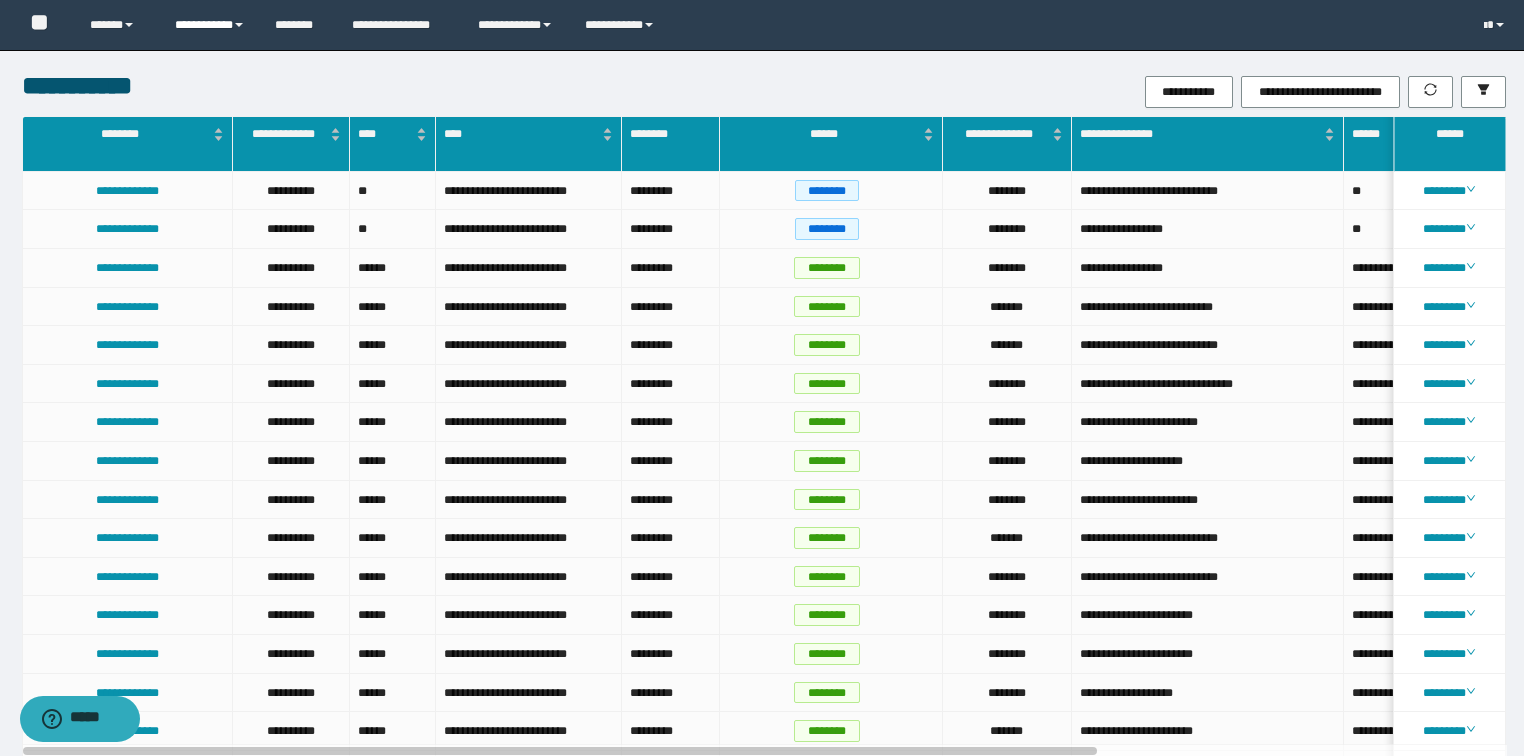 click on "**********" at bounding box center [210, 25] 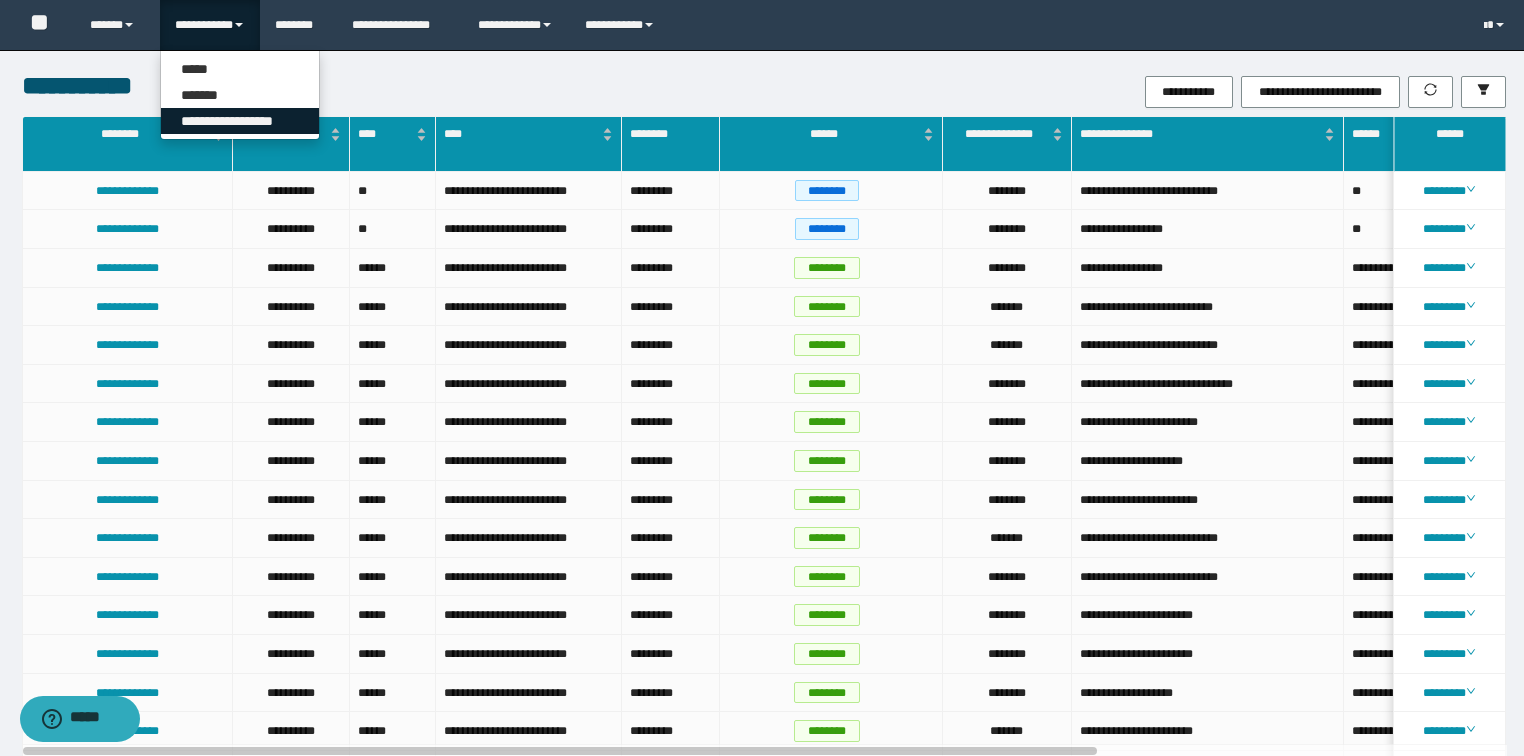 click on "**********" at bounding box center [240, 121] 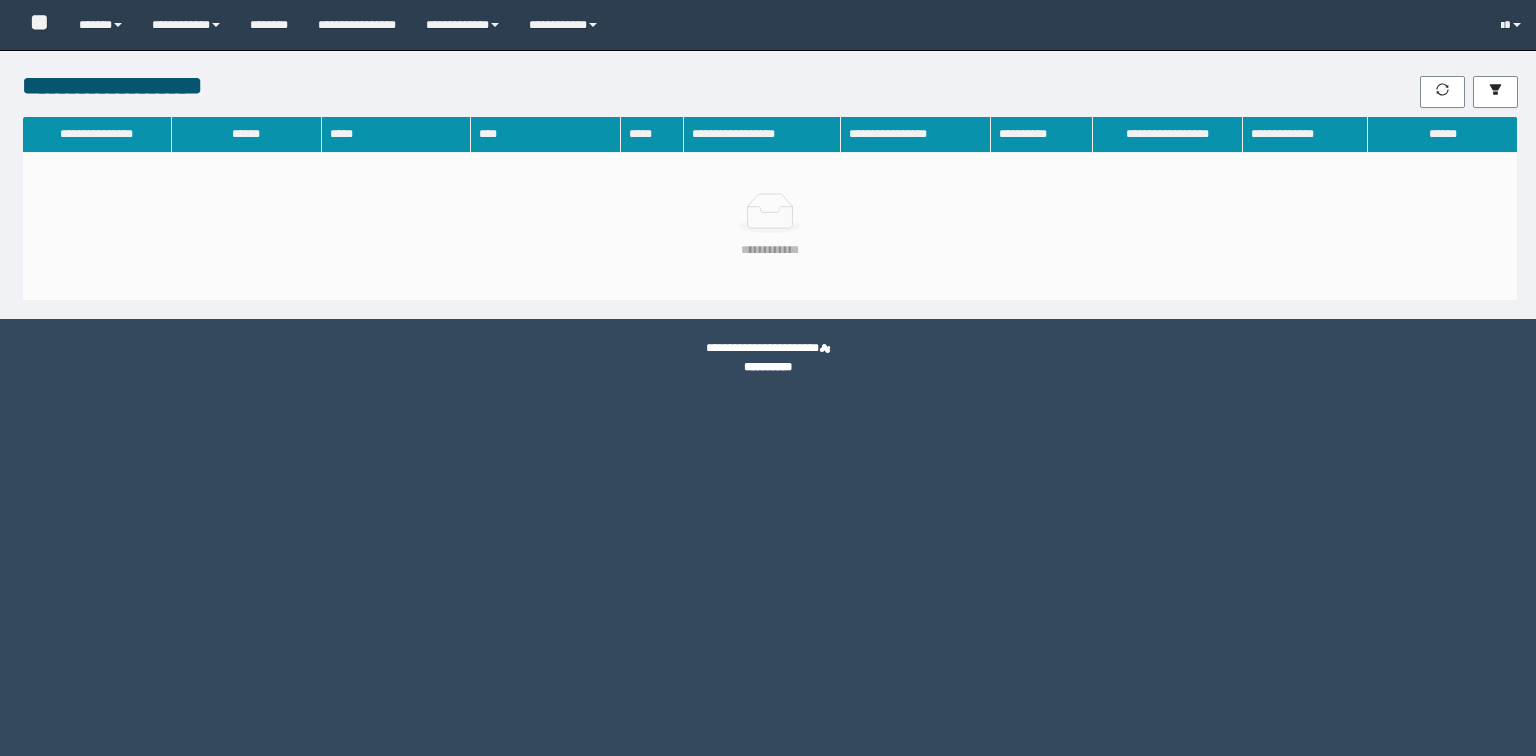 scroll, scrollTop: 0, scrollLeft: 0, axis: both 